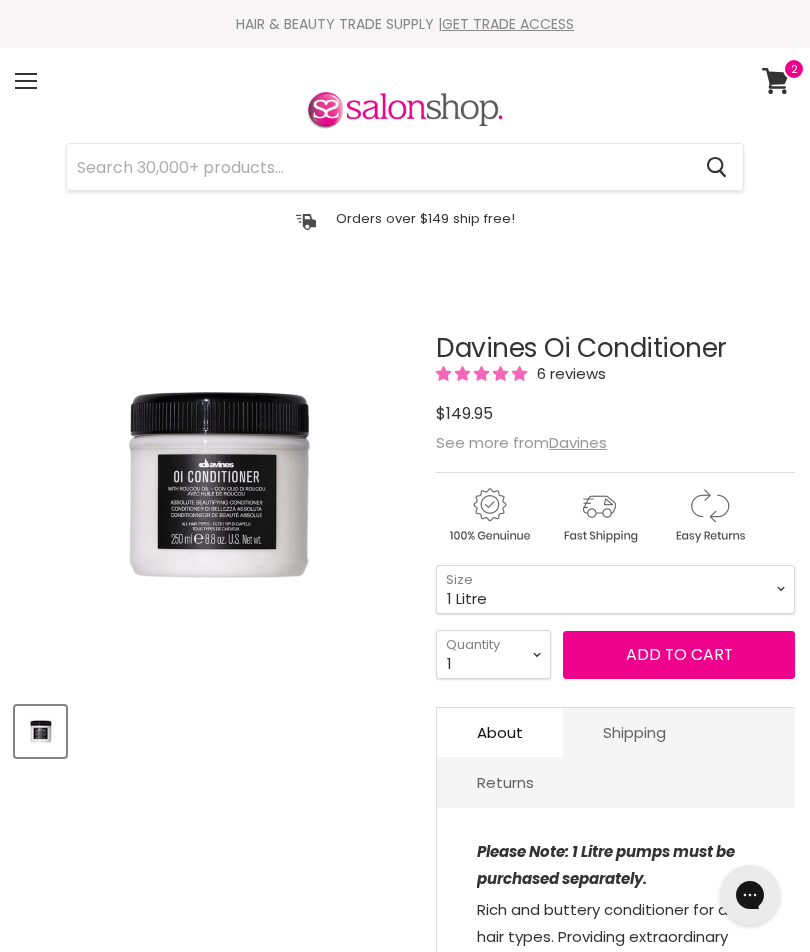 scroll, scrollTop: 0, scrollLeft: 0, axis: both 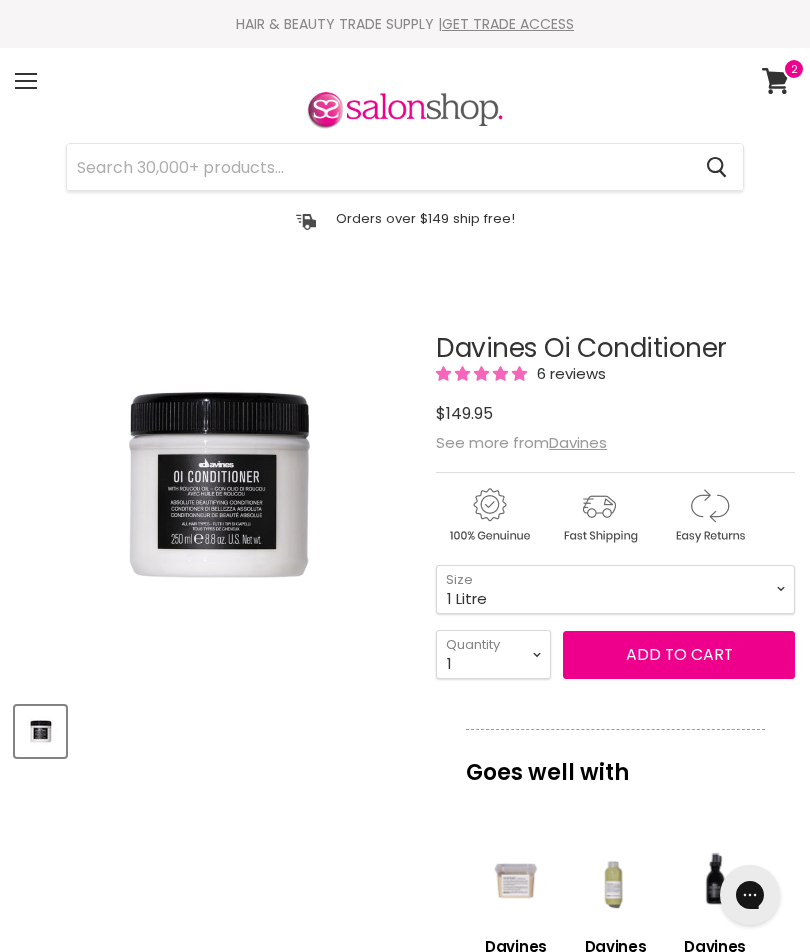 click 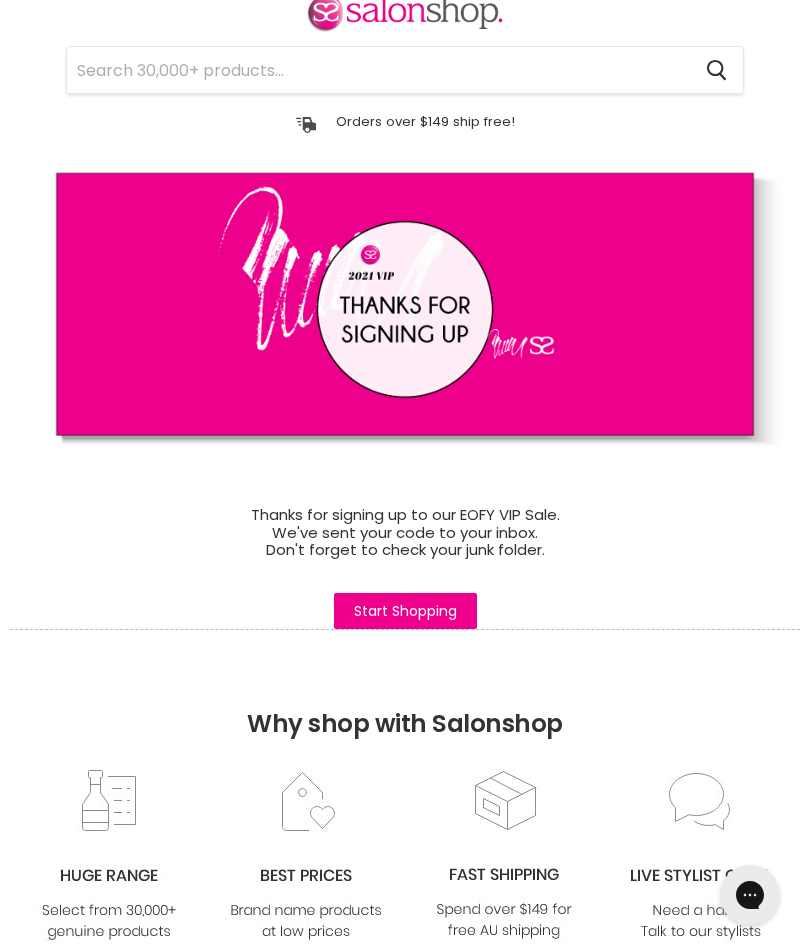 scroll, scrollTop: 0, scrollLeft: 0, axis: both 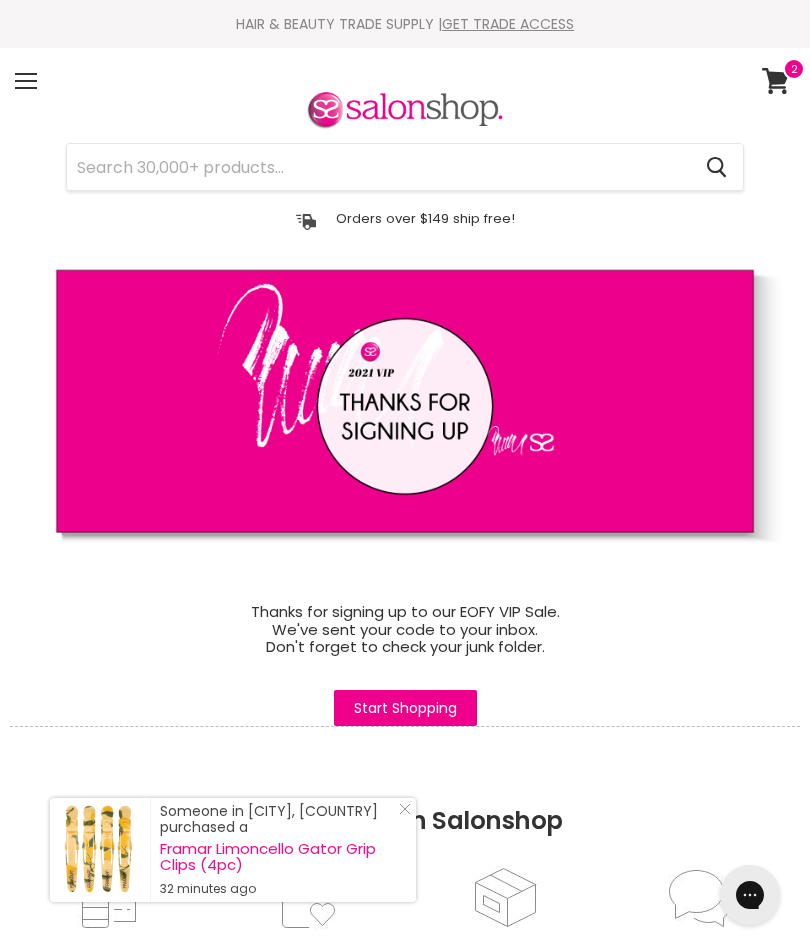 click on "Menu" at bounding box center [26, 81] 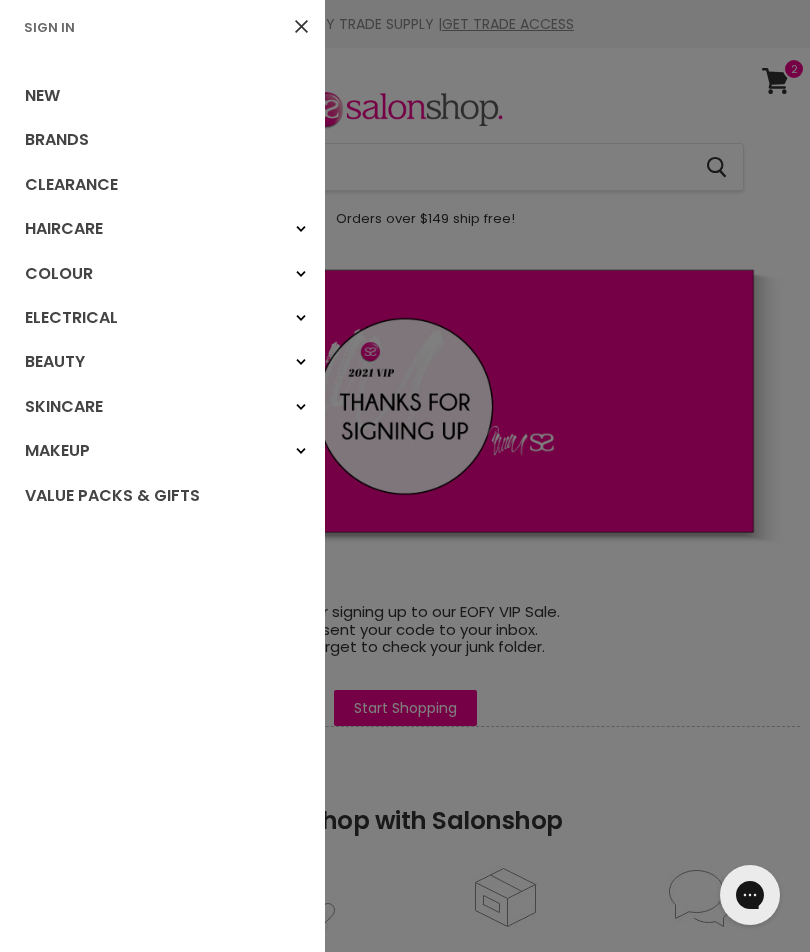 click on "Sign In" at bounding box center (49, 27) 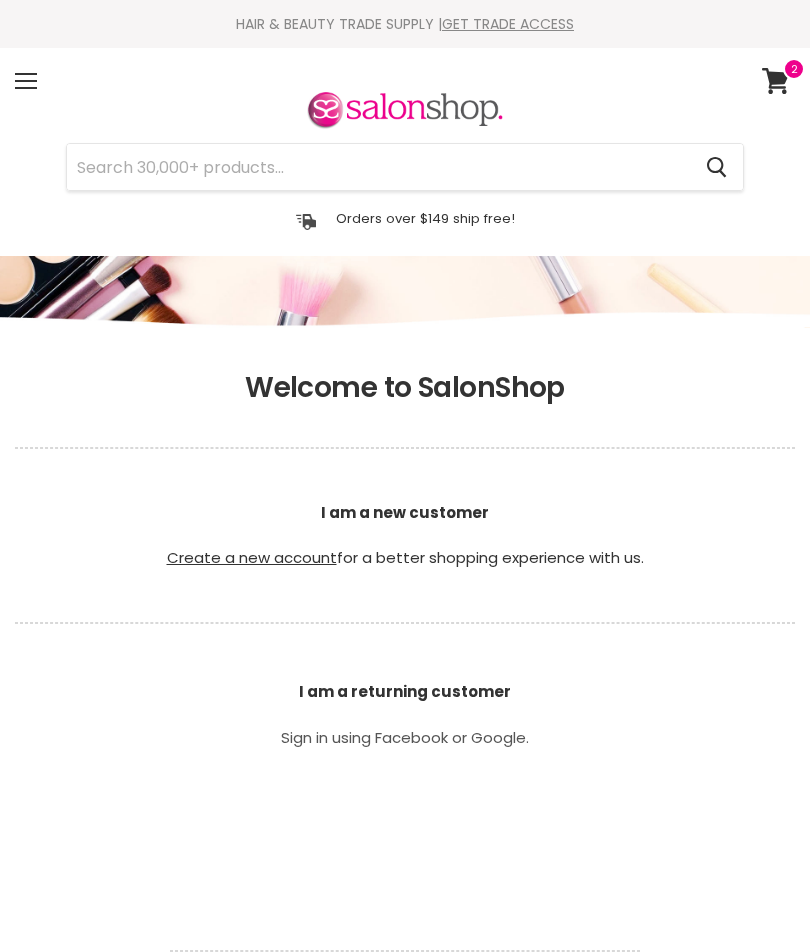 scroll, scrollTop: 0, scrollLeft: 0, axis: both 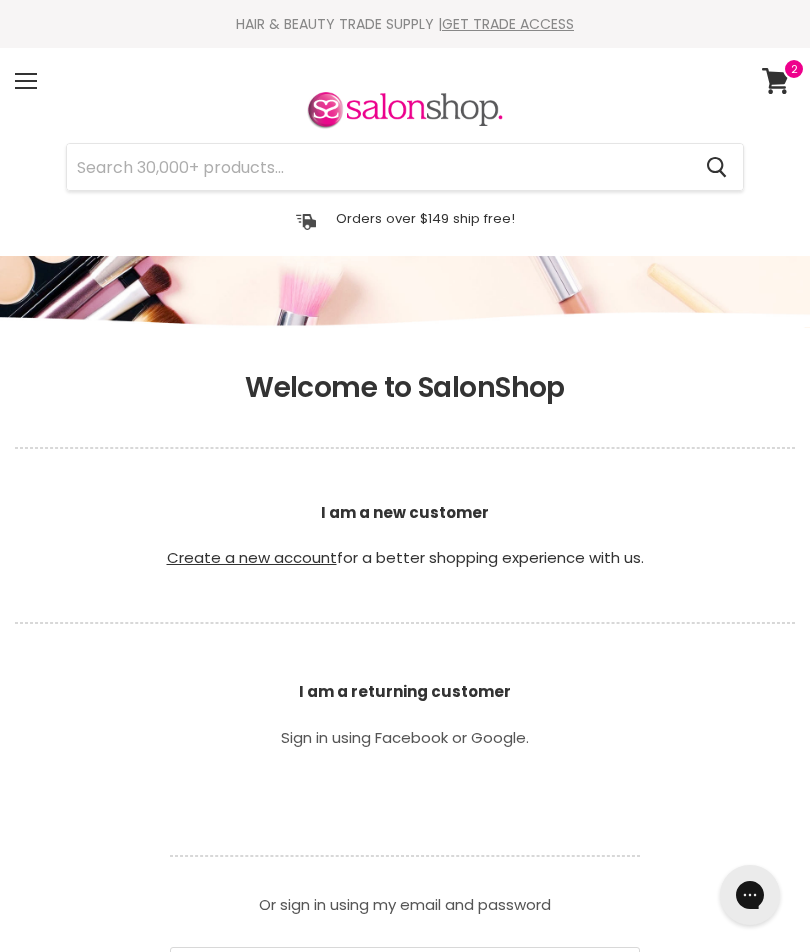 click on "I am a new customer Create a new account  for a better shopping experience with us." at bounding box center (405, 536) 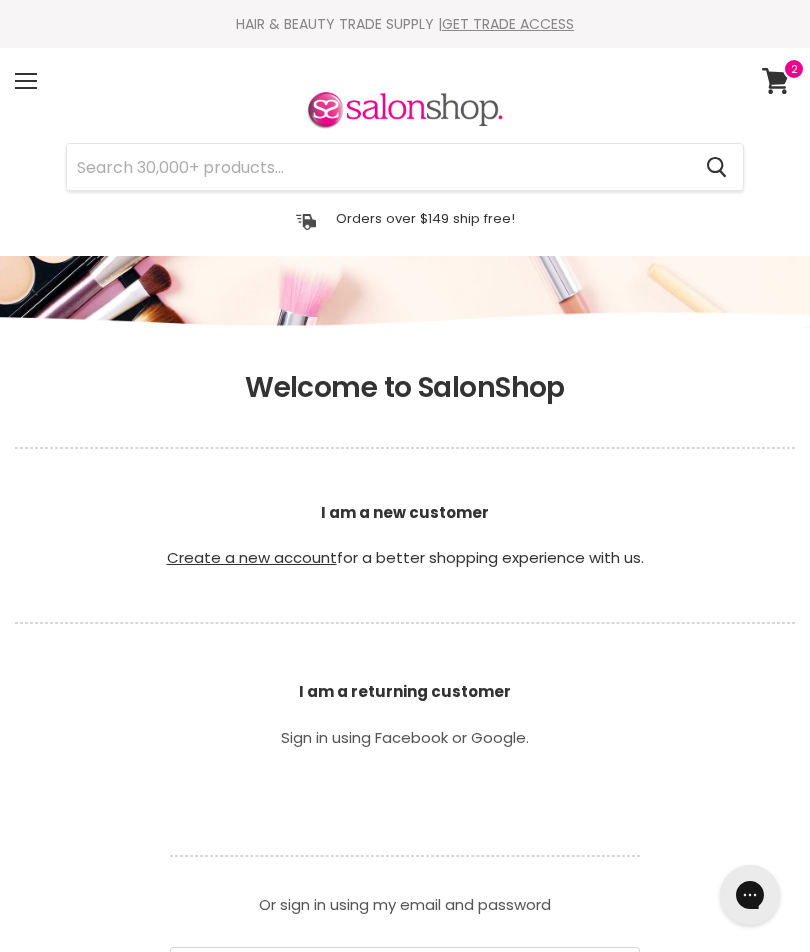 click on "Create a new account" at bounding box center (252, 557) 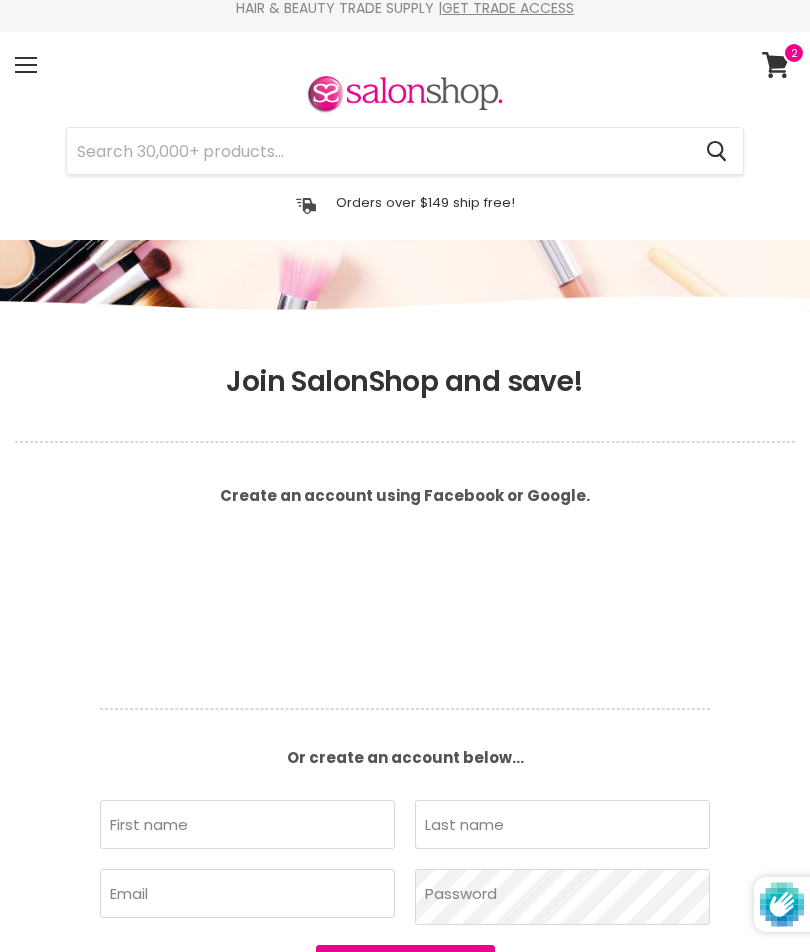 scroll, scrollTop: 0, scrollLeft: 0, axis: both 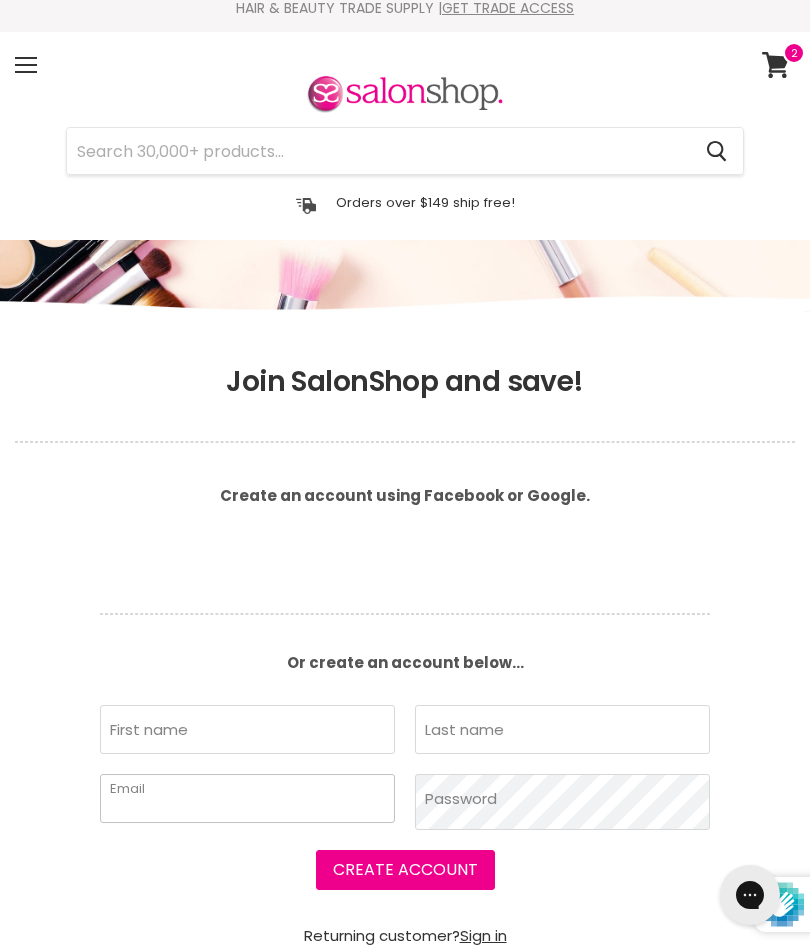 click on "Email" at bounding box center [247, 798] 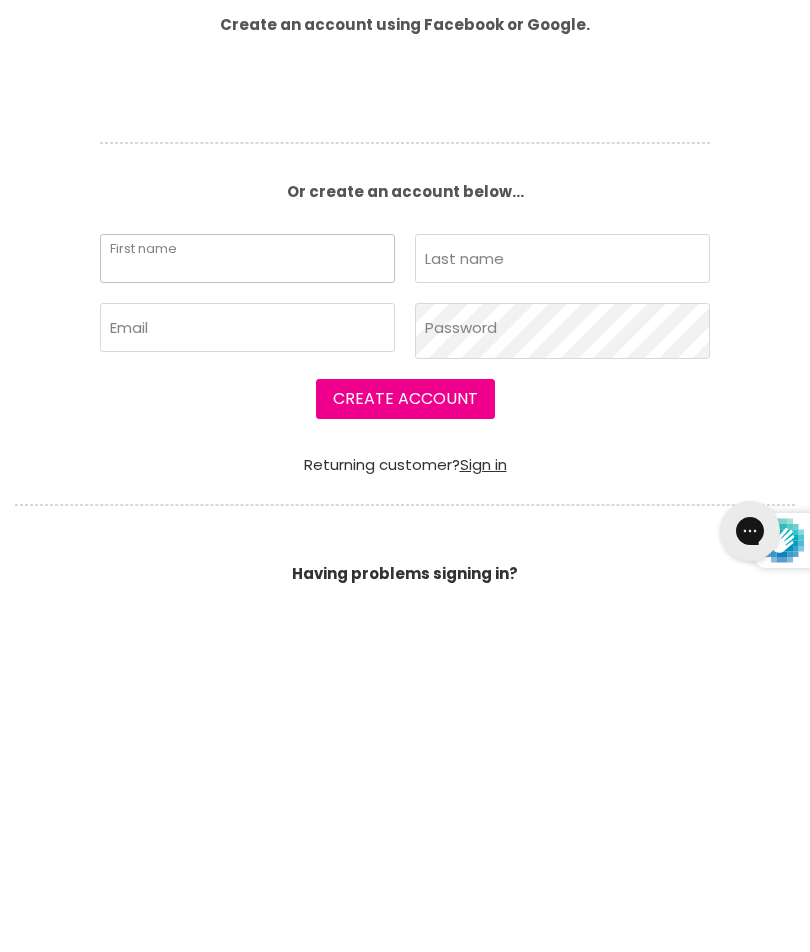click on "First name" at bounding box center [247, 622] 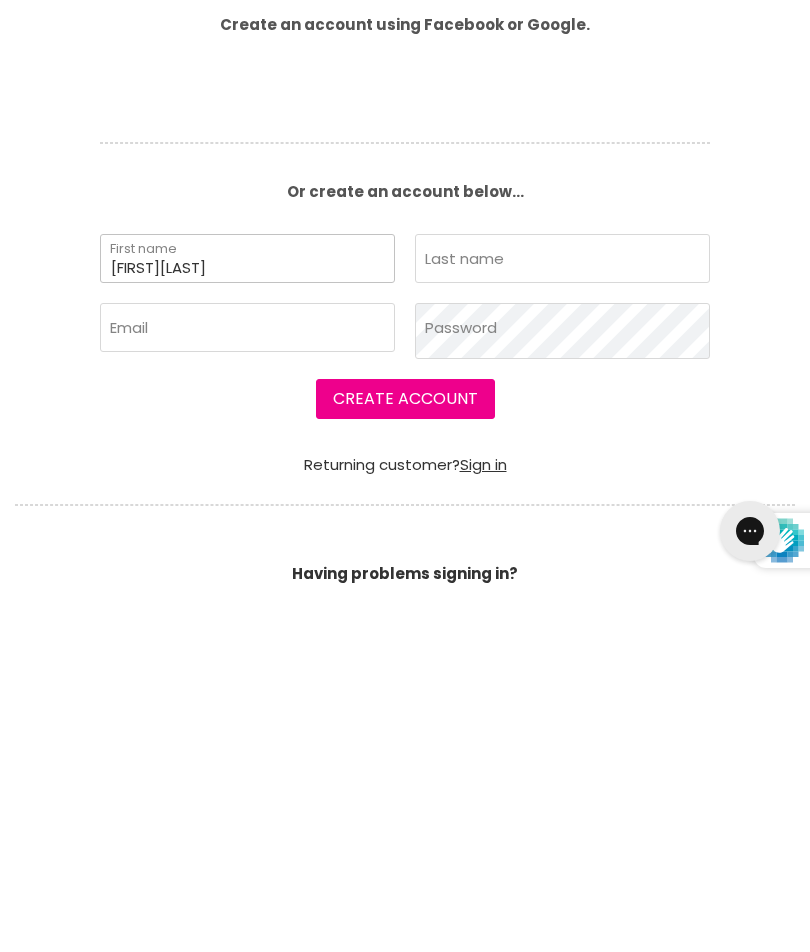 type on "Michelle" 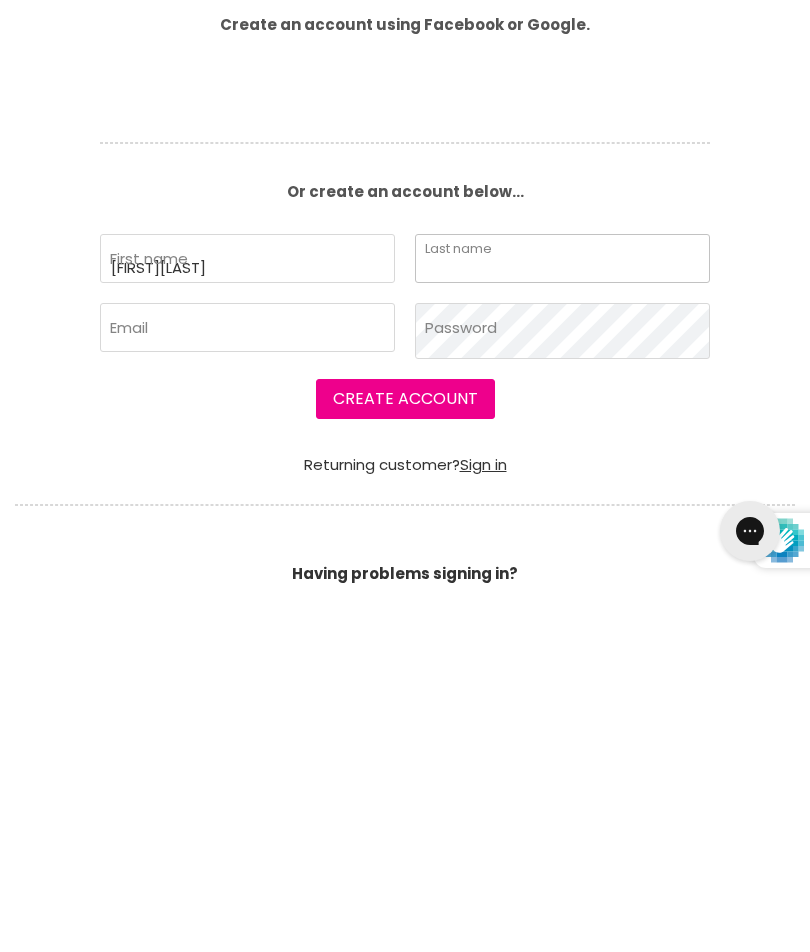 click on "Last name" at bounding box center (562, 622) 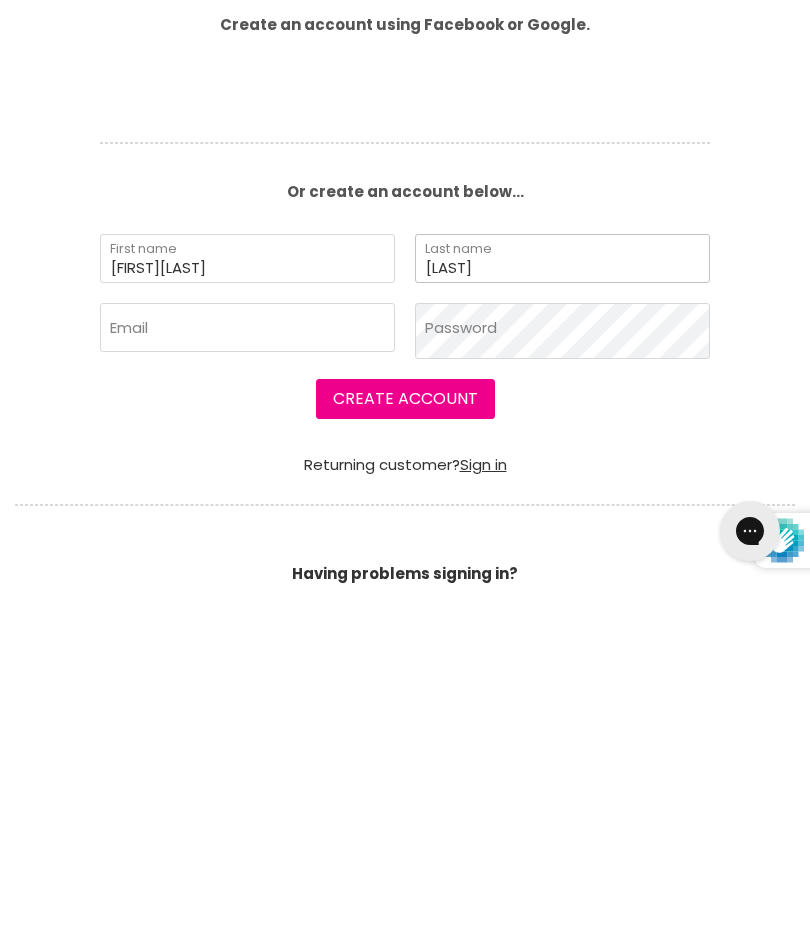 type on "Kurtz" 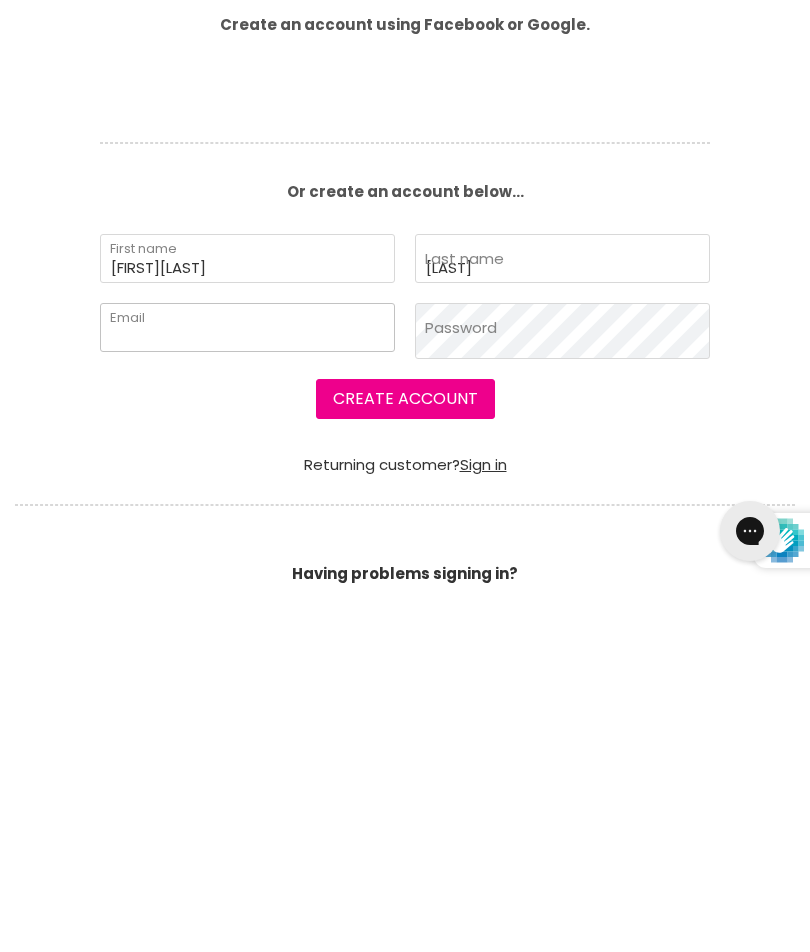 click on "Email" at bounding box center (247, 691) 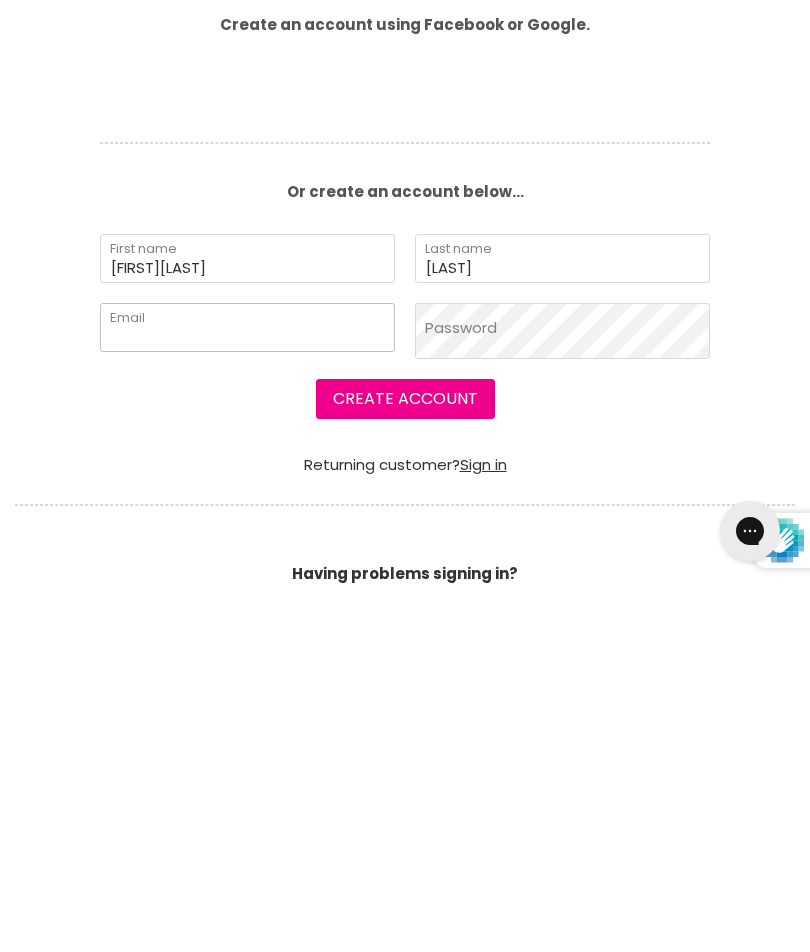 type on "[EMAIL]" 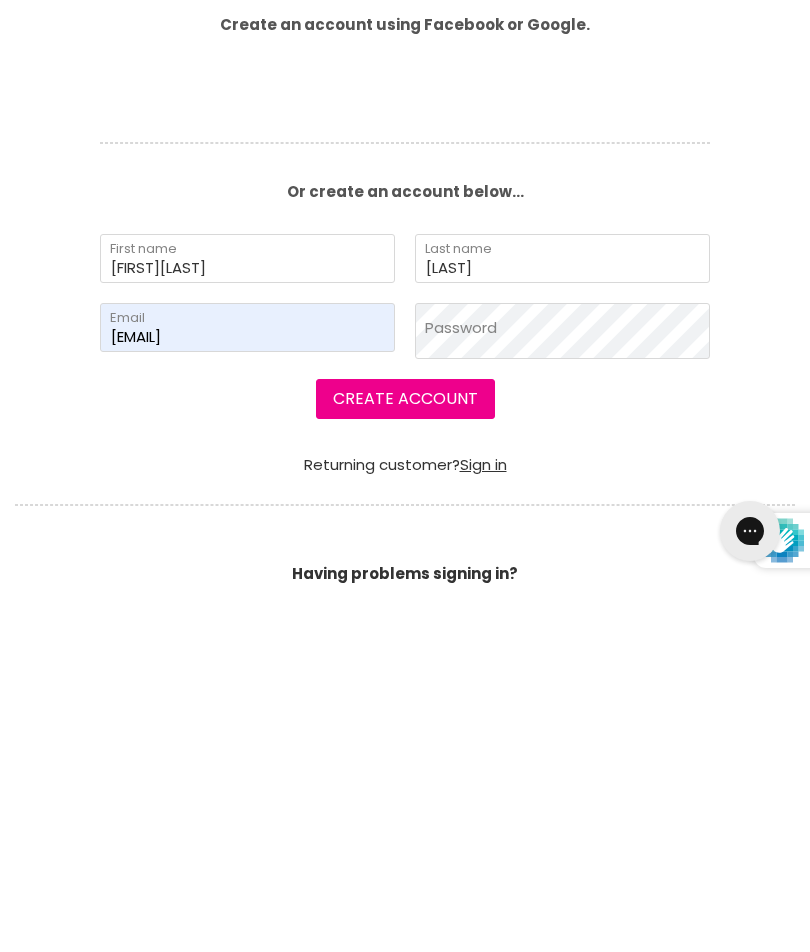 scroll, scrollTop: 488, scrollLeft: 0, axis: vertical 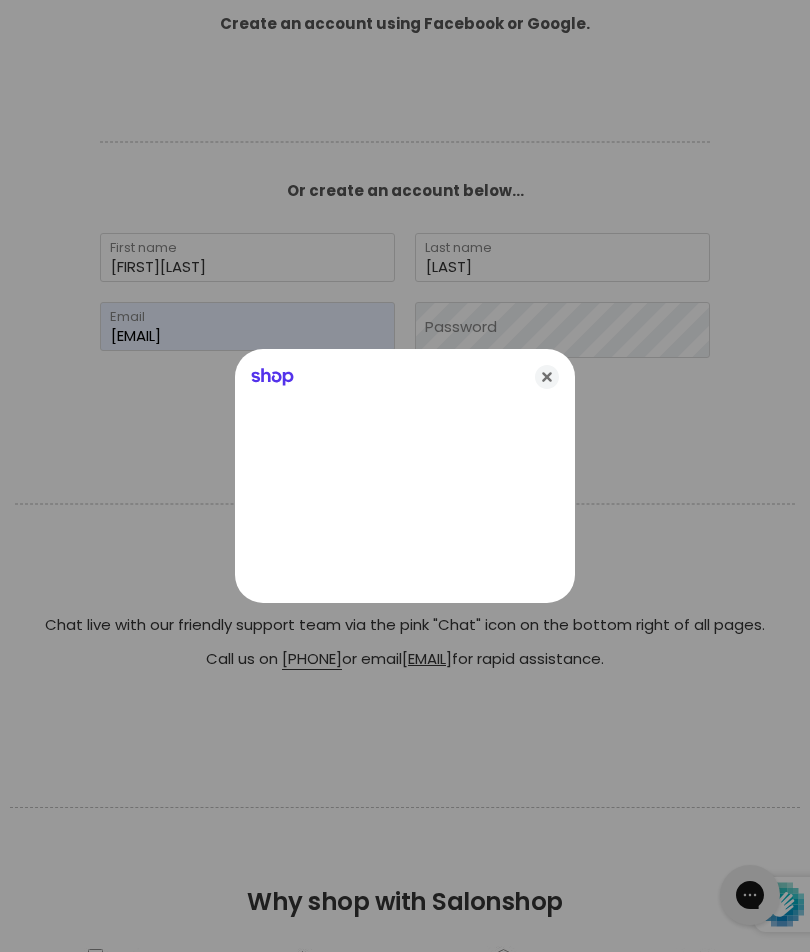 click at bounding box center [405, 476] 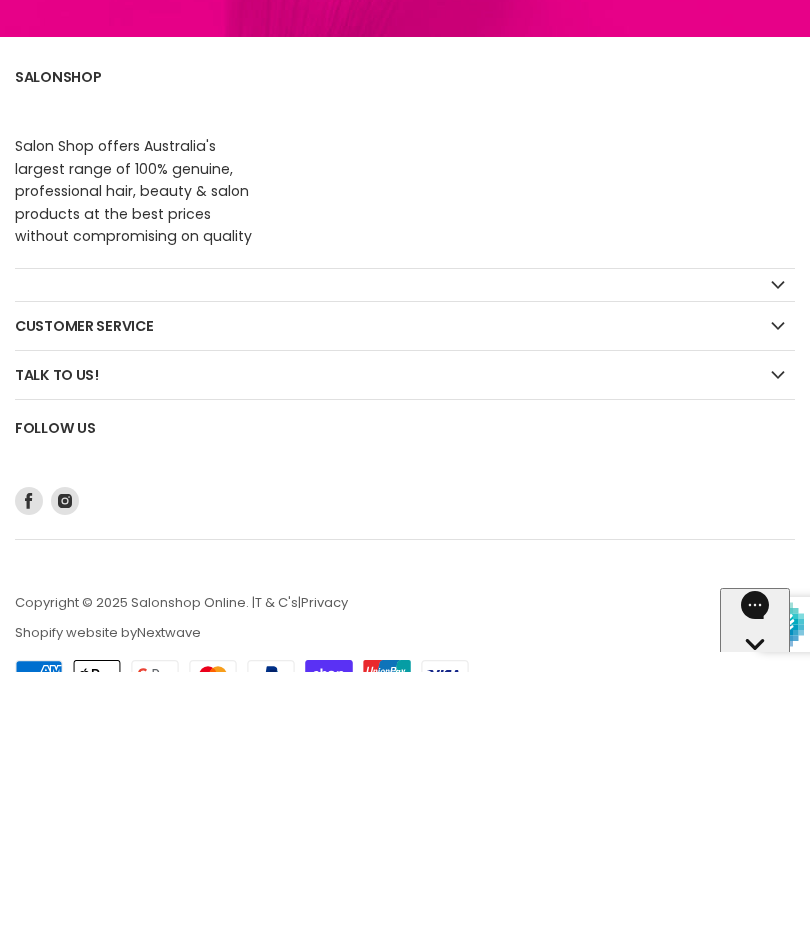 scroll, scrollTop: 16, scrollLeft: 0, axis: vertical 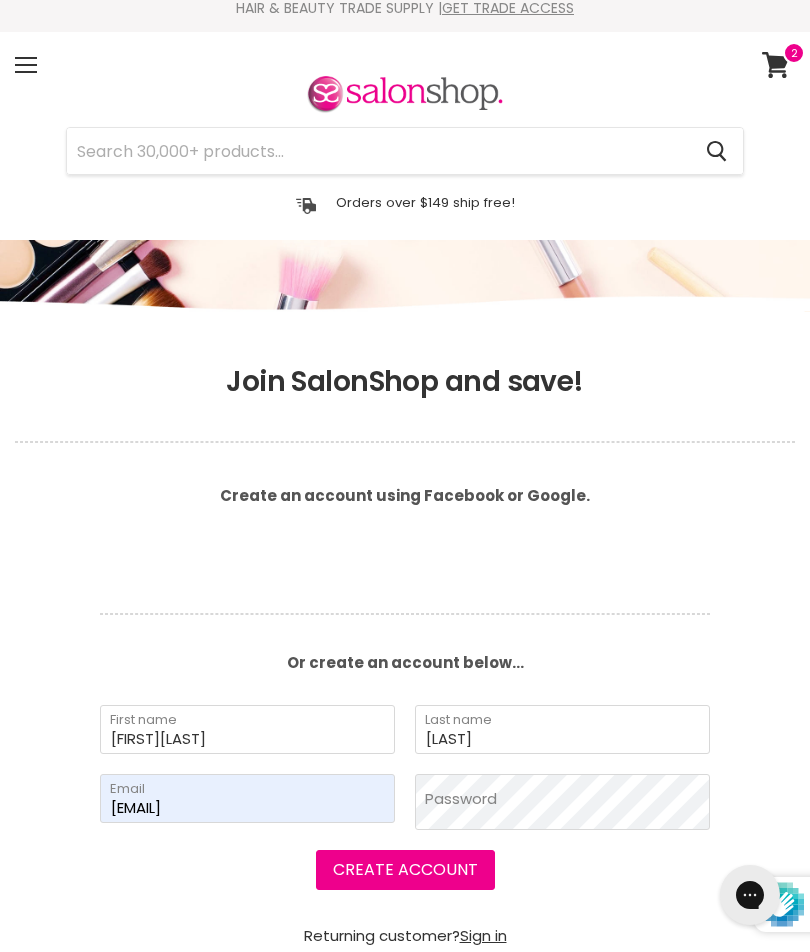 click on "Menu" at bounding box center [26, 65] 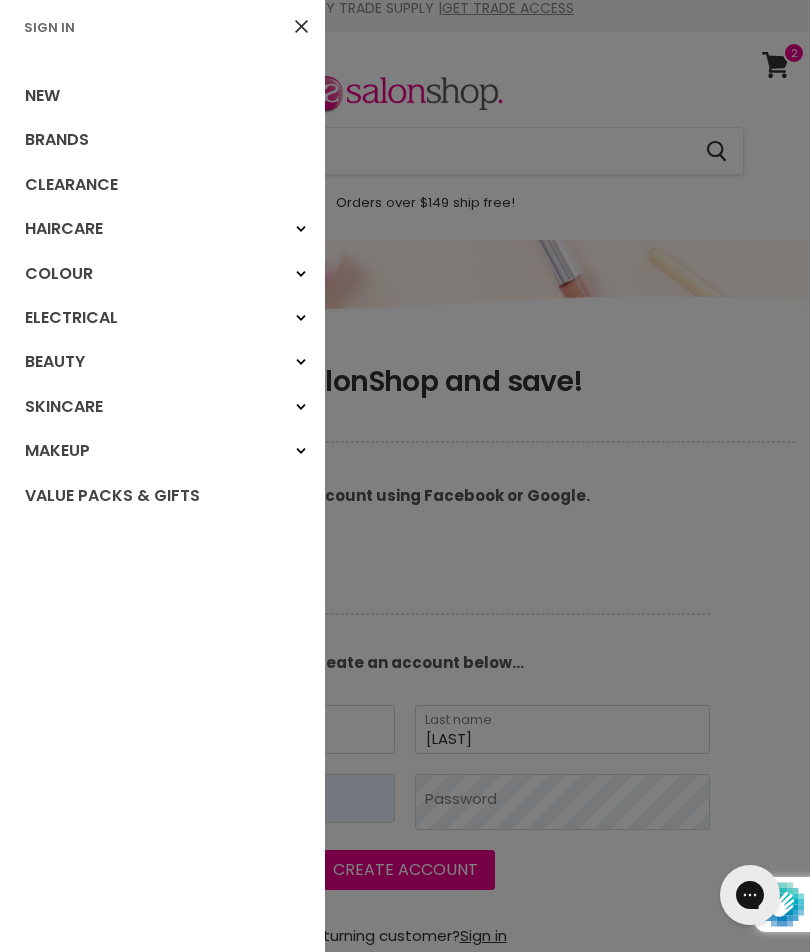 click on "Sign In" at bounding box center [49, 27] 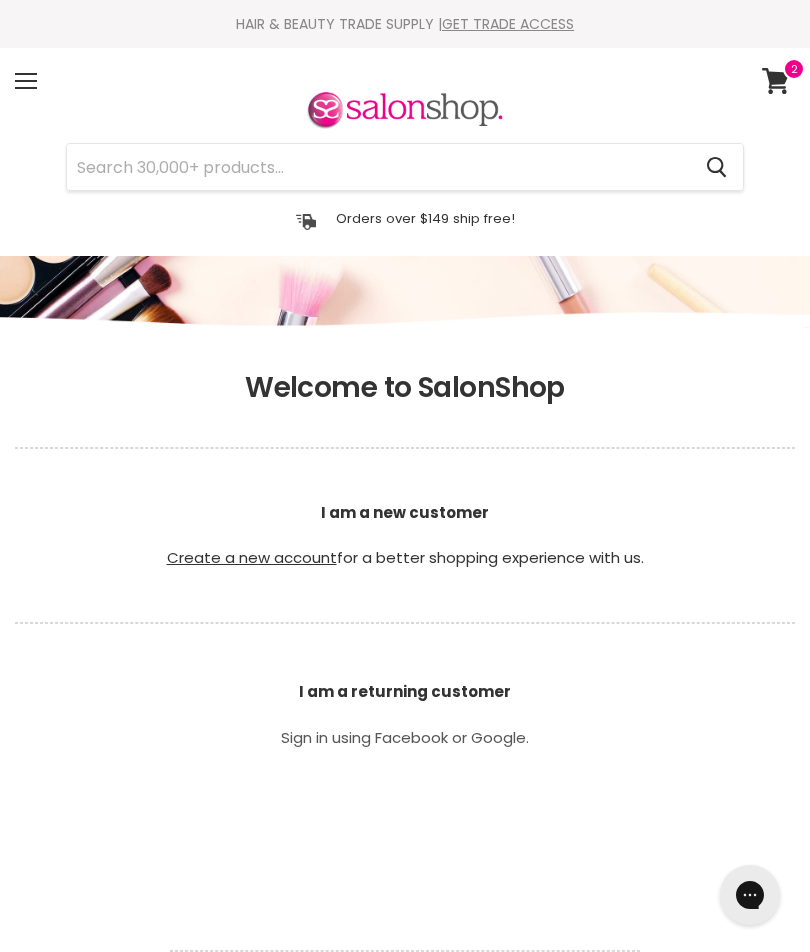scroll, scrollTop: 0, scrollLeft: 0, axis: both 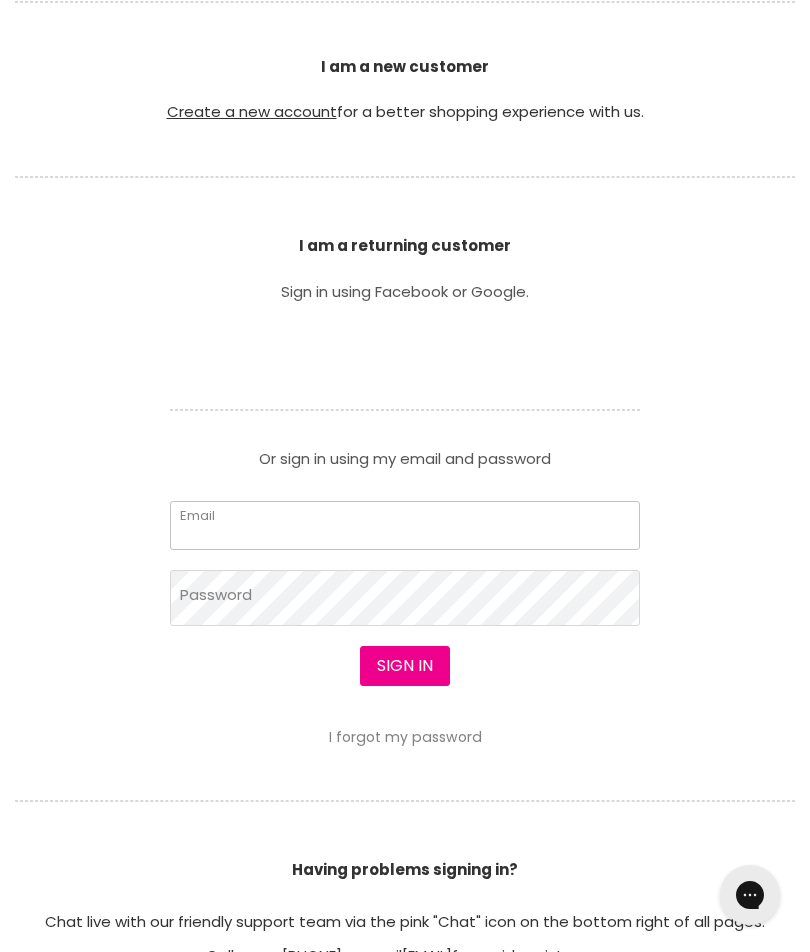click on "Email" at bounding box center [405, 525] 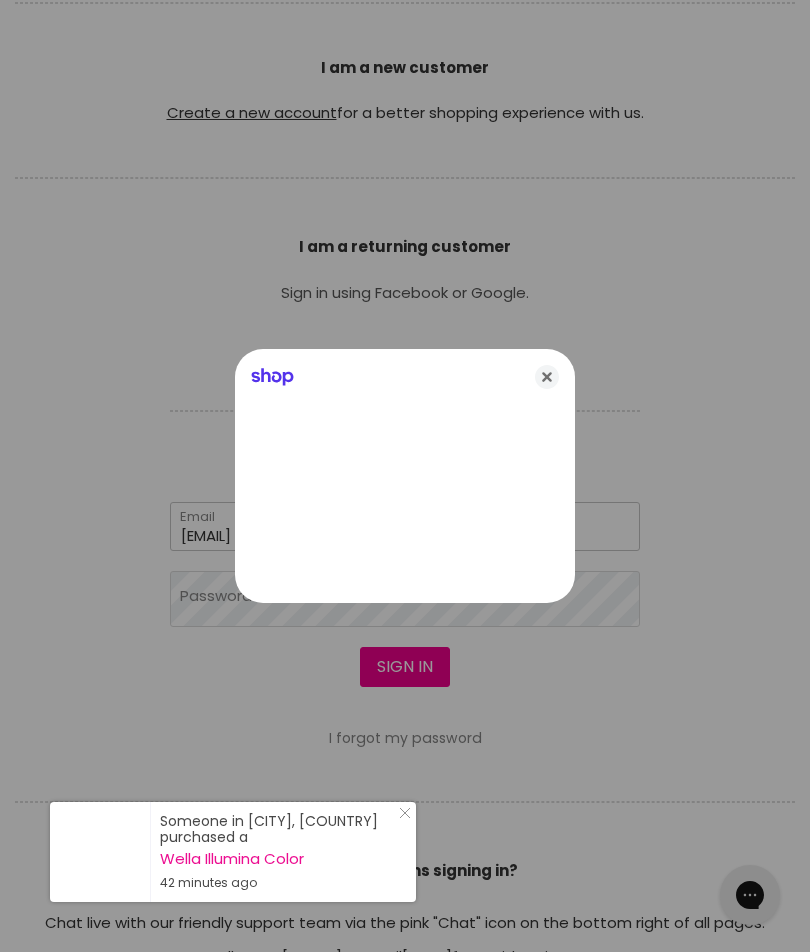 type on "[EMAIL]" 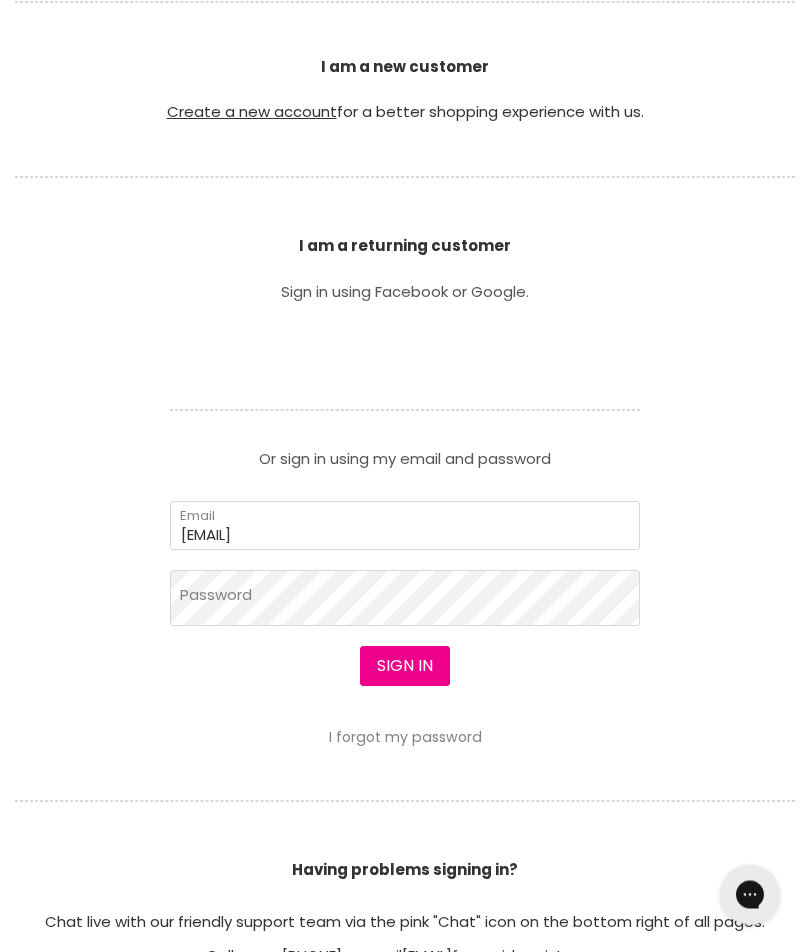 scroll, scrollTop: 530, scrollLeft: 0, axis: vertical 